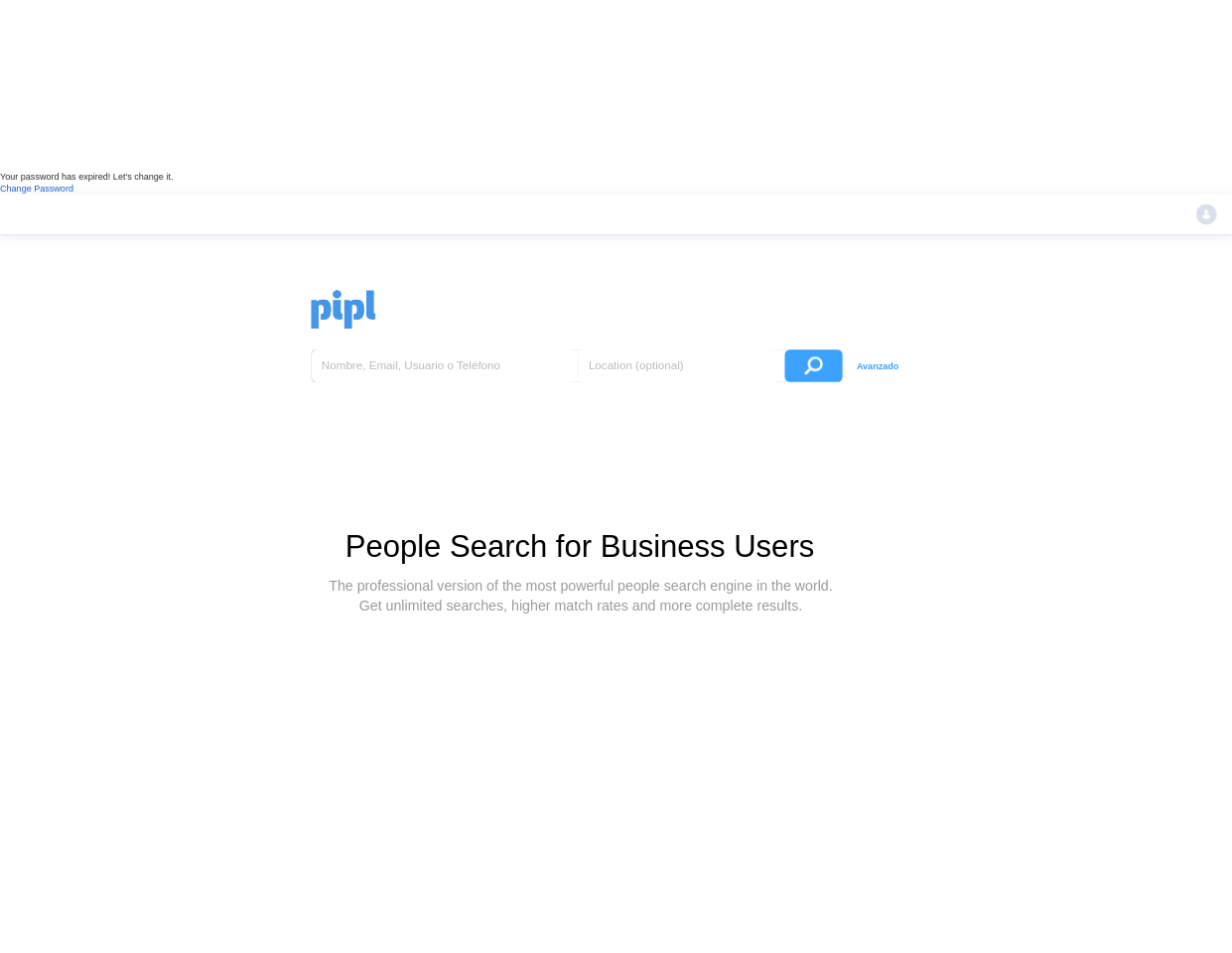 scroll, scrollTop: 0, scrollLeft: 0, axis: both 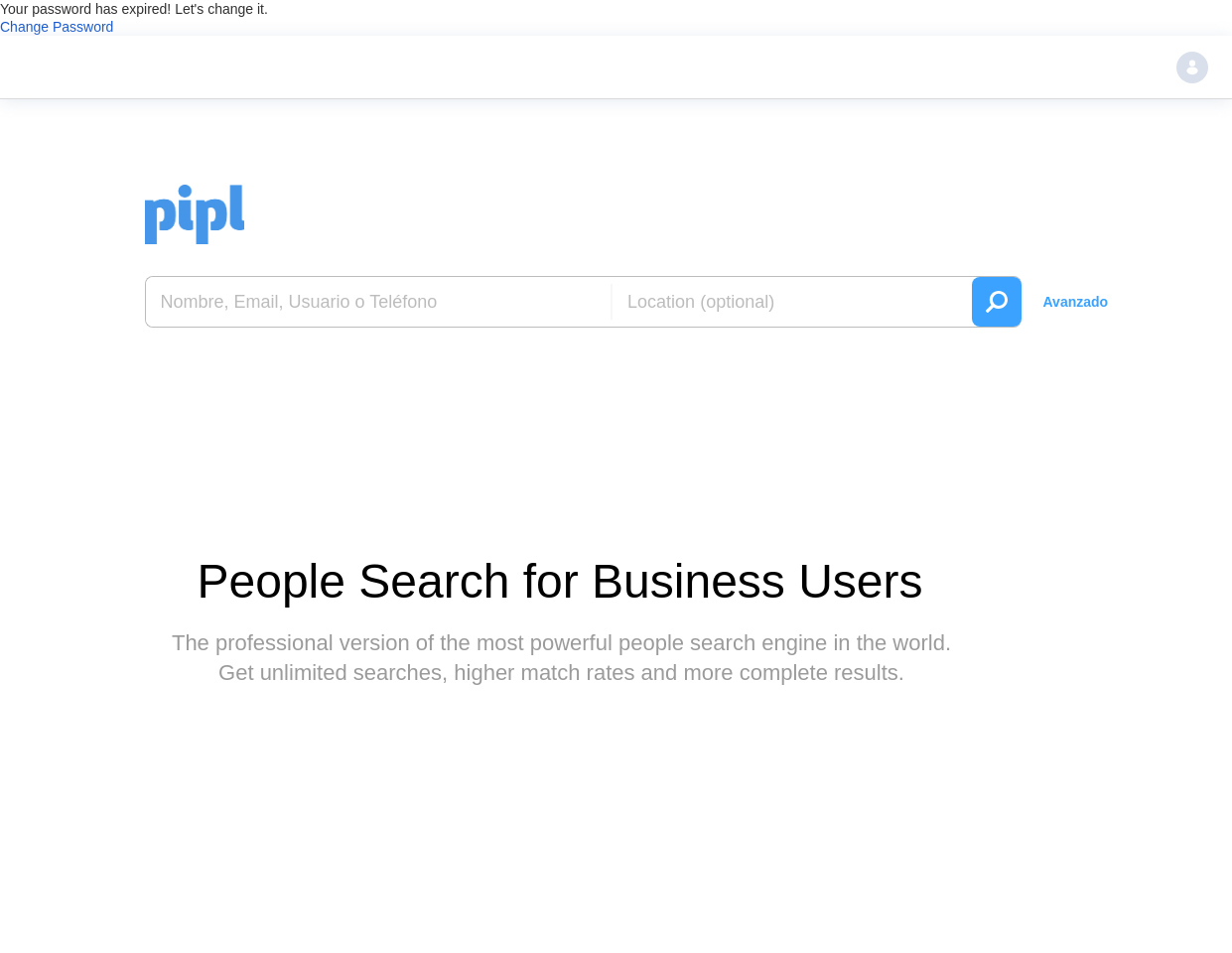 click at bounding box center (378, 302) 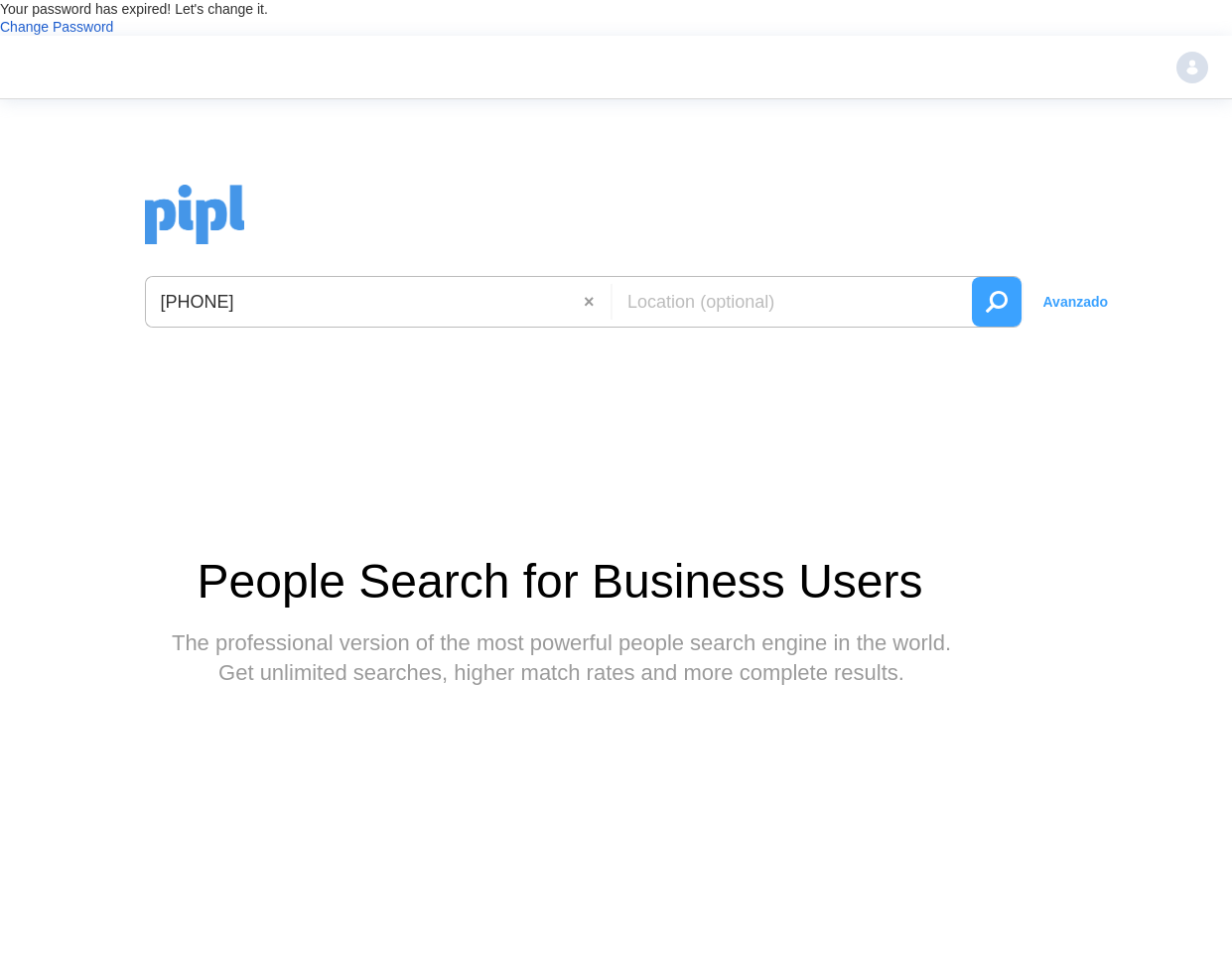 type on "+393715137042" 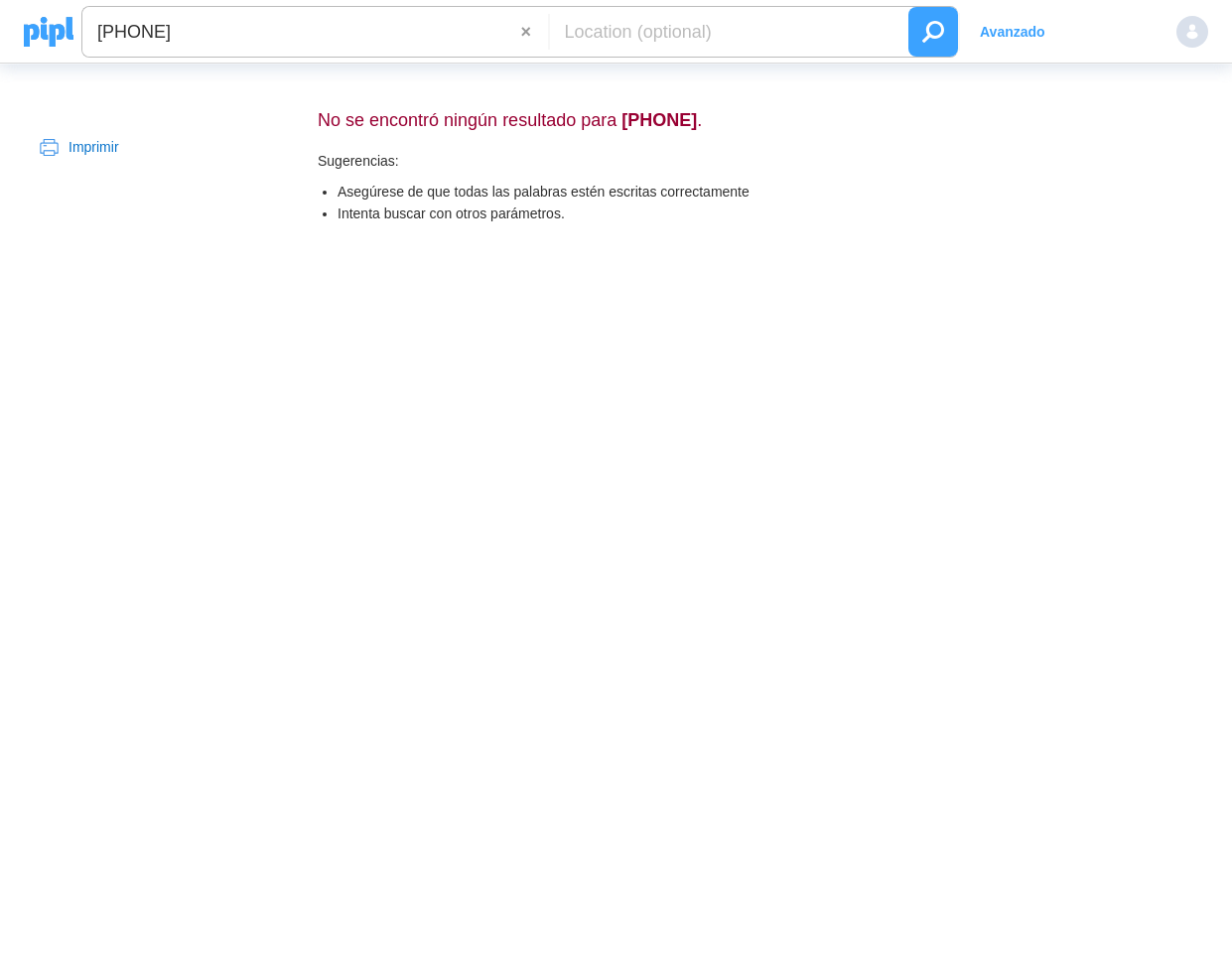 click on "+393715137042" at bounding box center [302, 32] 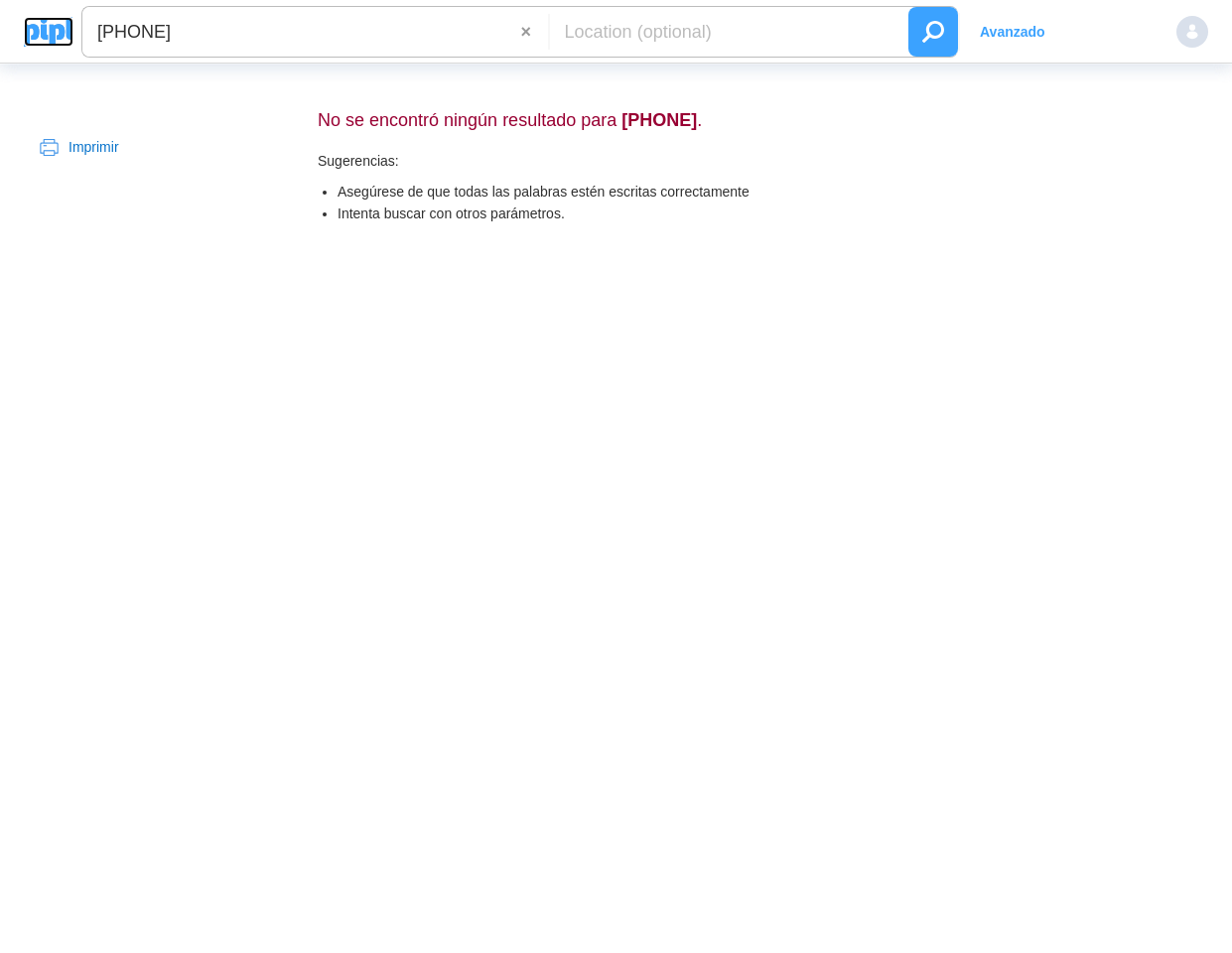 drag, startPoint x: 68, startPoint y: 38, endPoint x: 339, endPoint y: 2, distance: 273.381 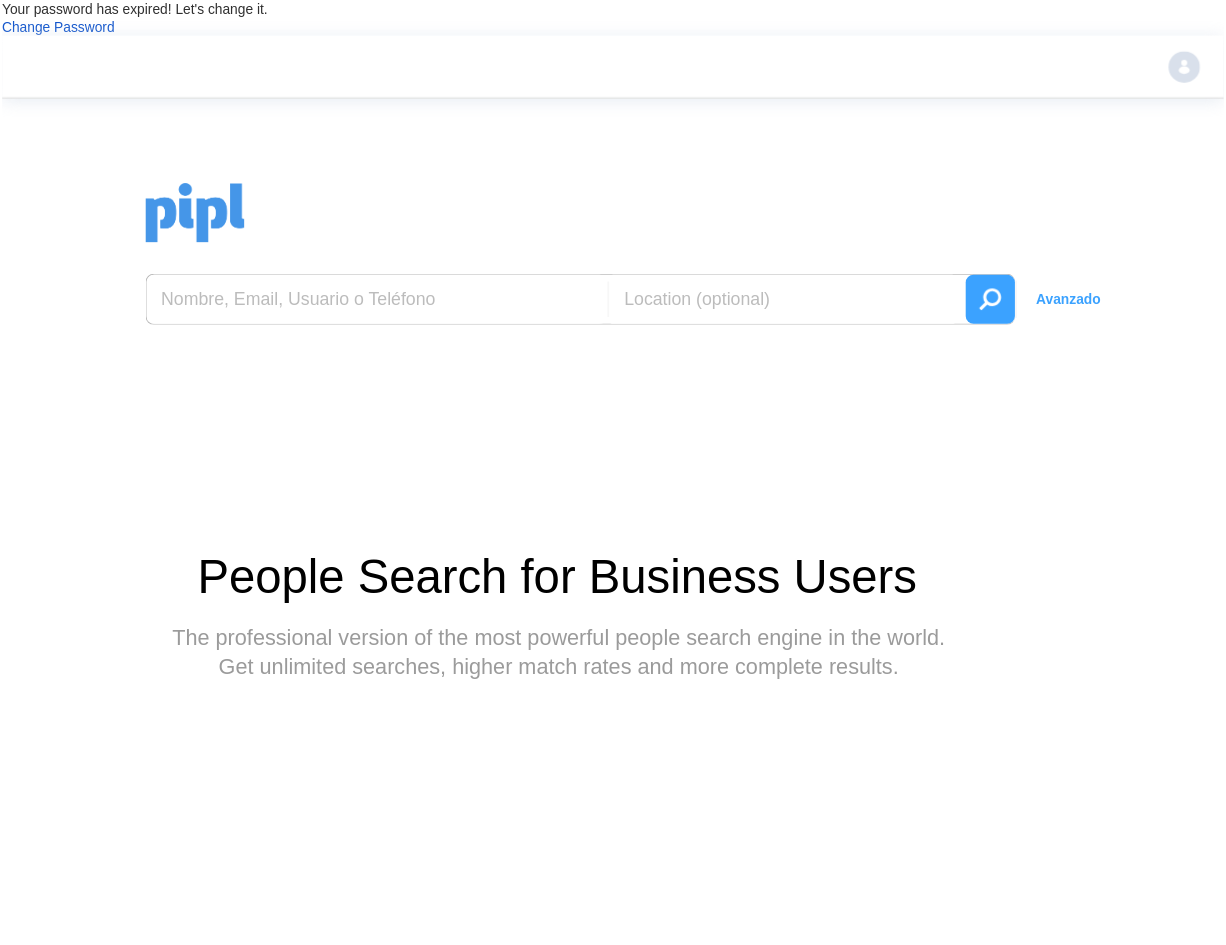 scroll, scrollTop: 0, scrollLeft: 0, axis: both 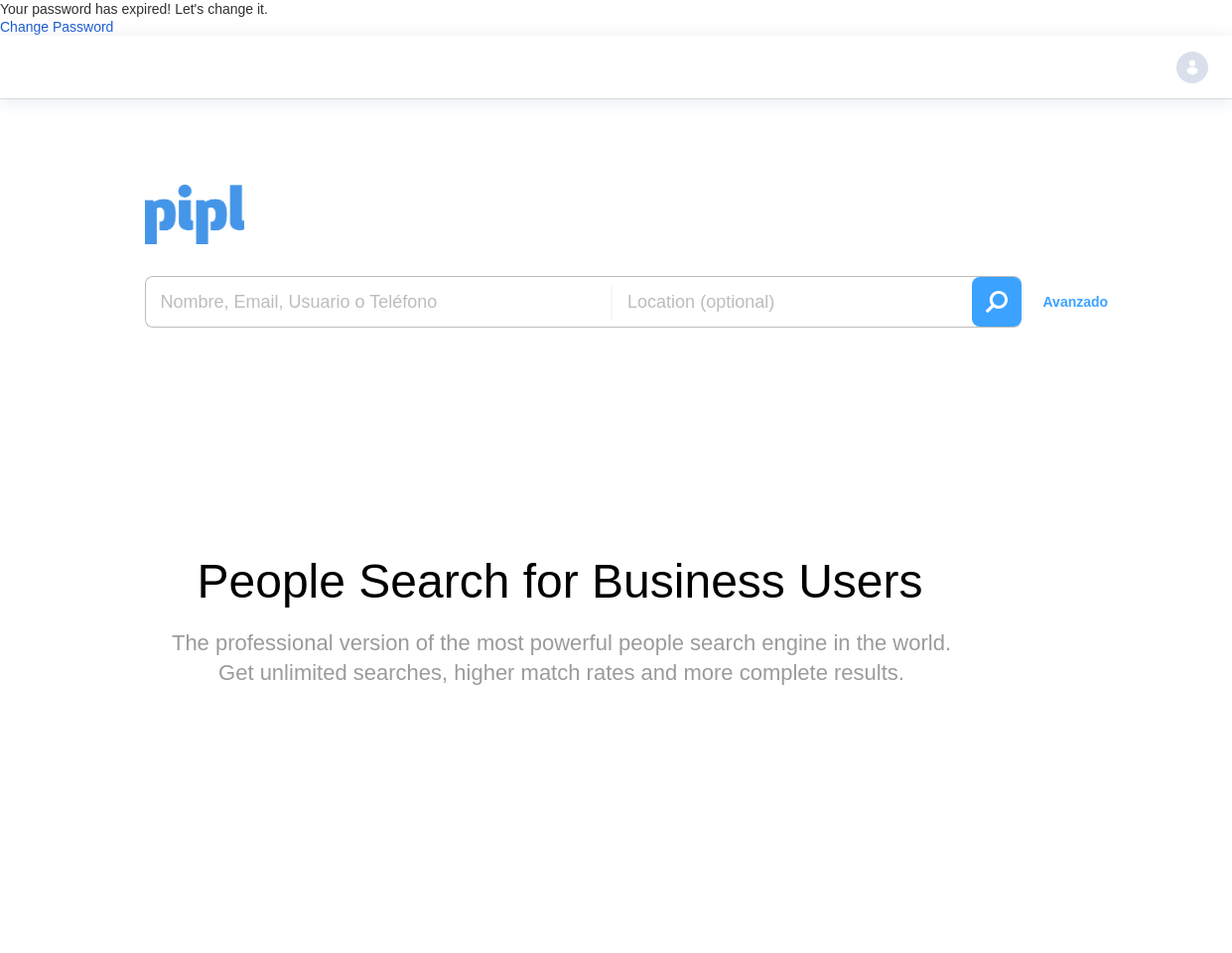click at bounding box center (378, 302) 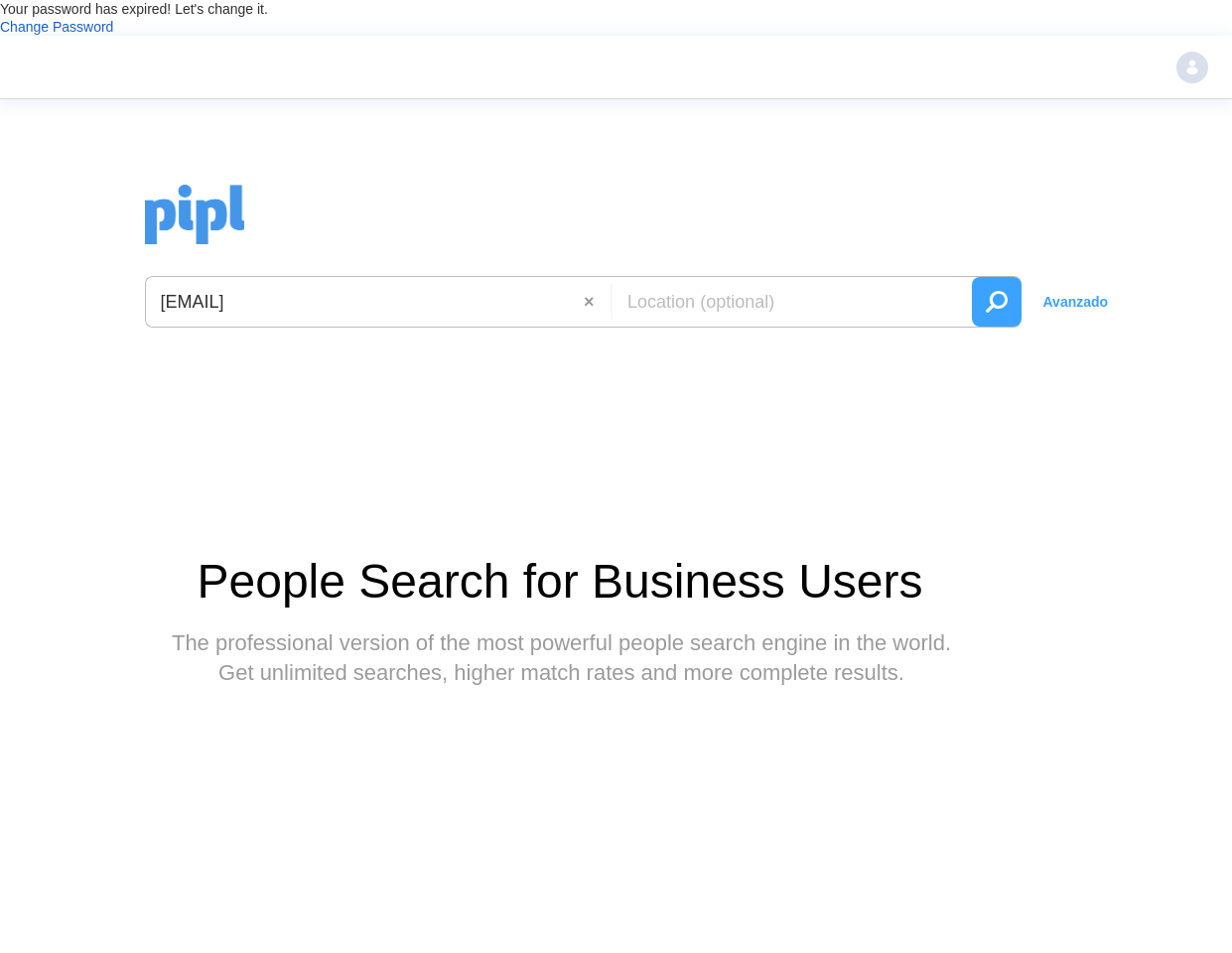 type on "butommybu00@gmail.com" 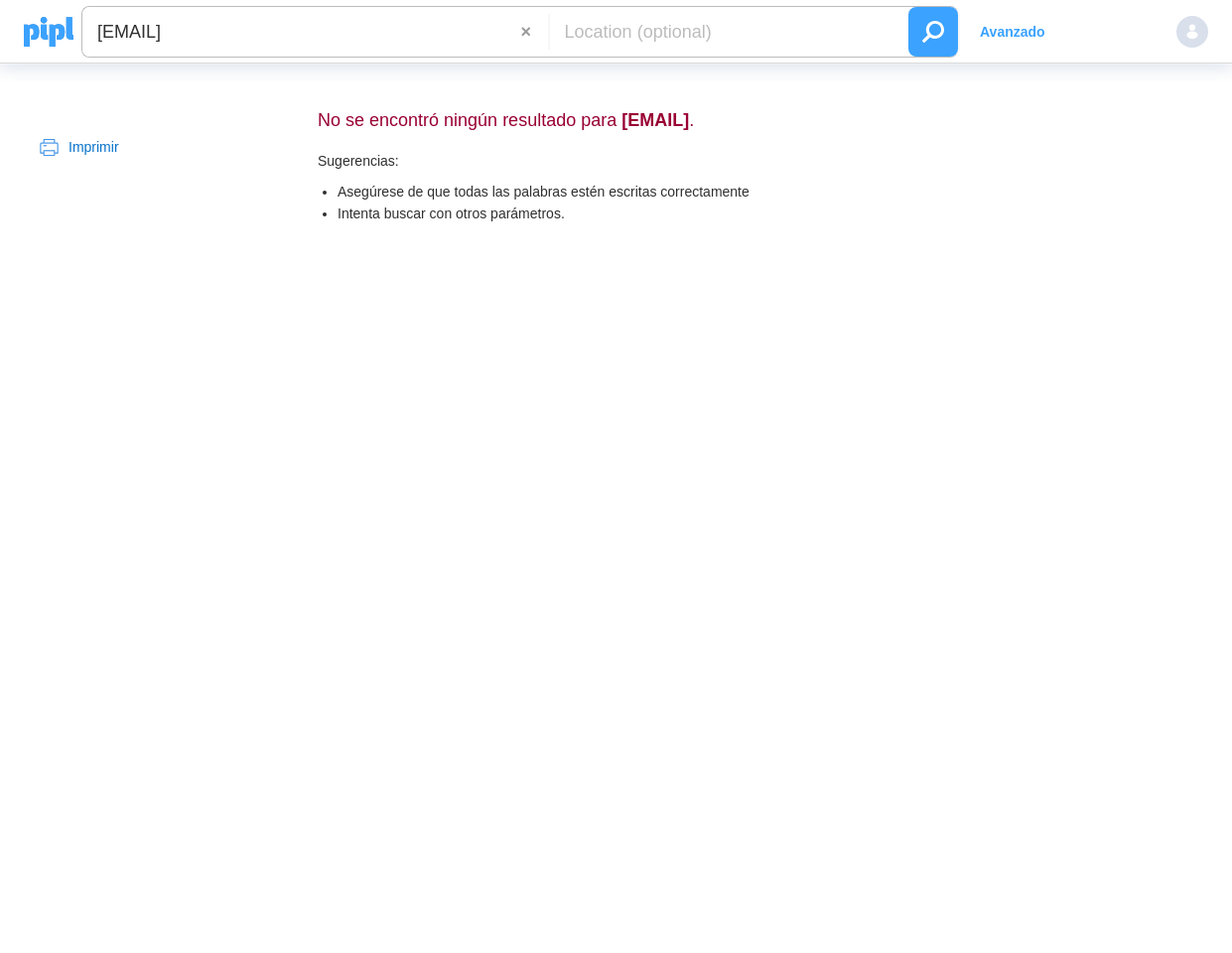 click on "butommybu00@gmail.com" at bounding box center [302, 32] 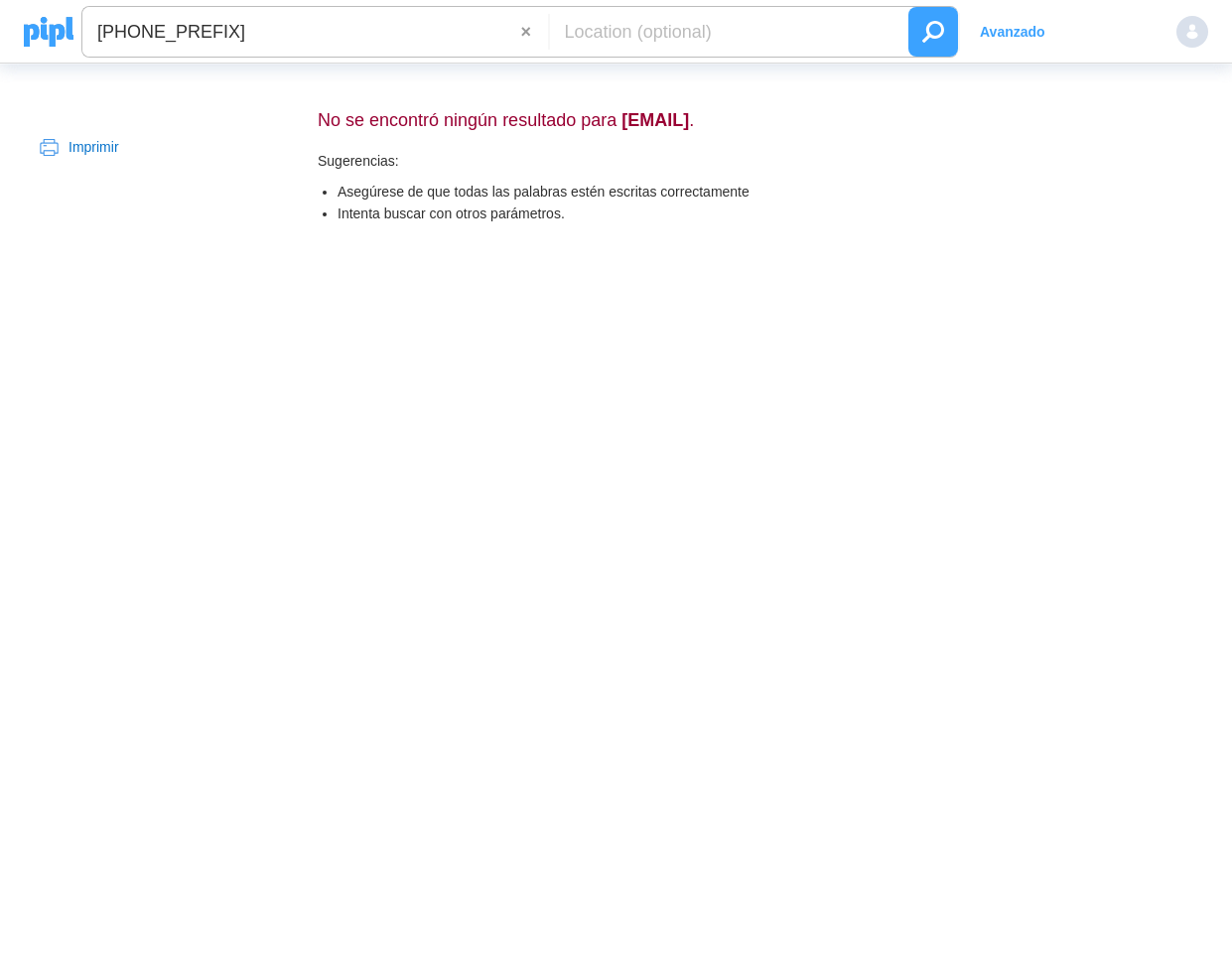 paste on "3202693833" 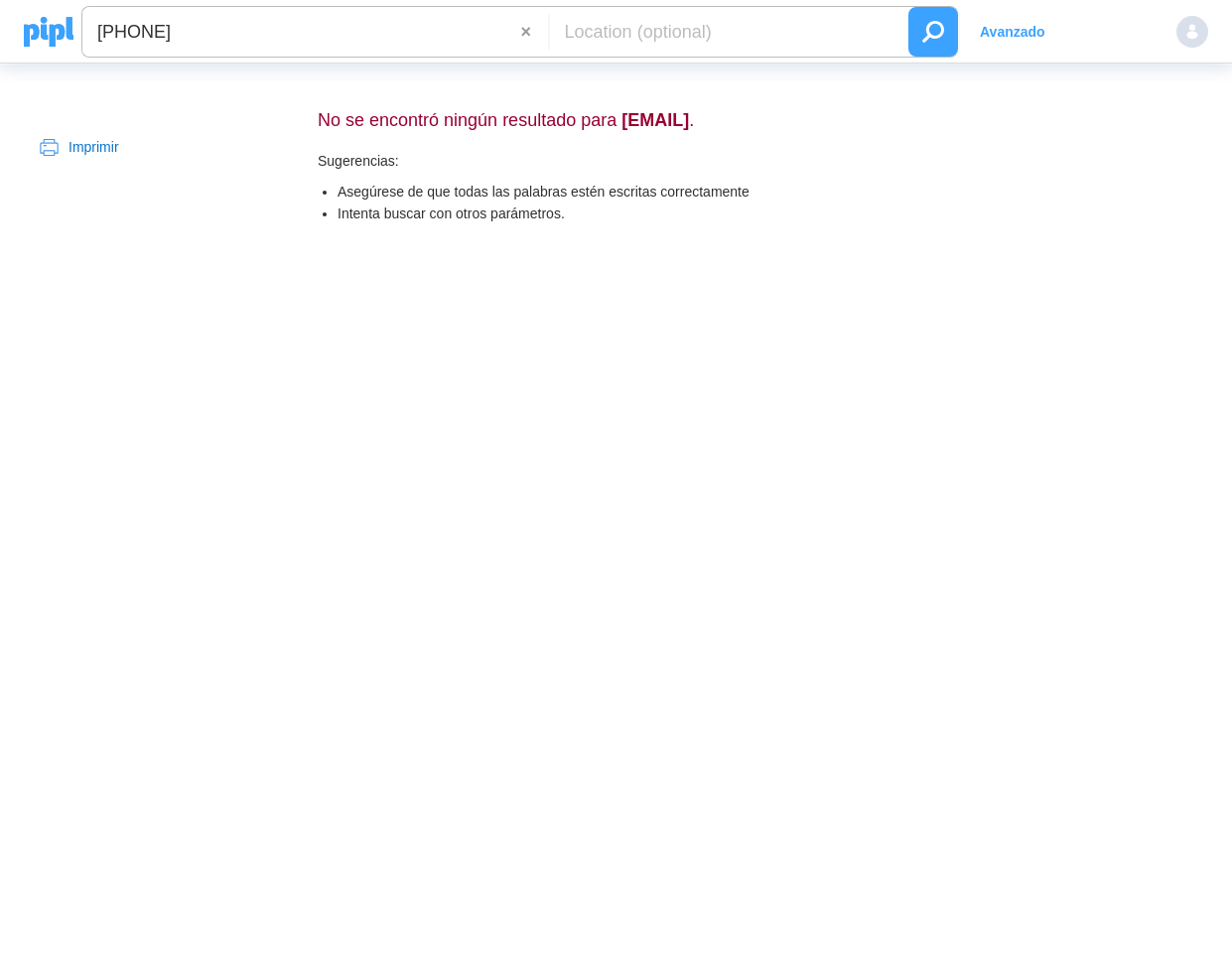 type on "+393202693833" 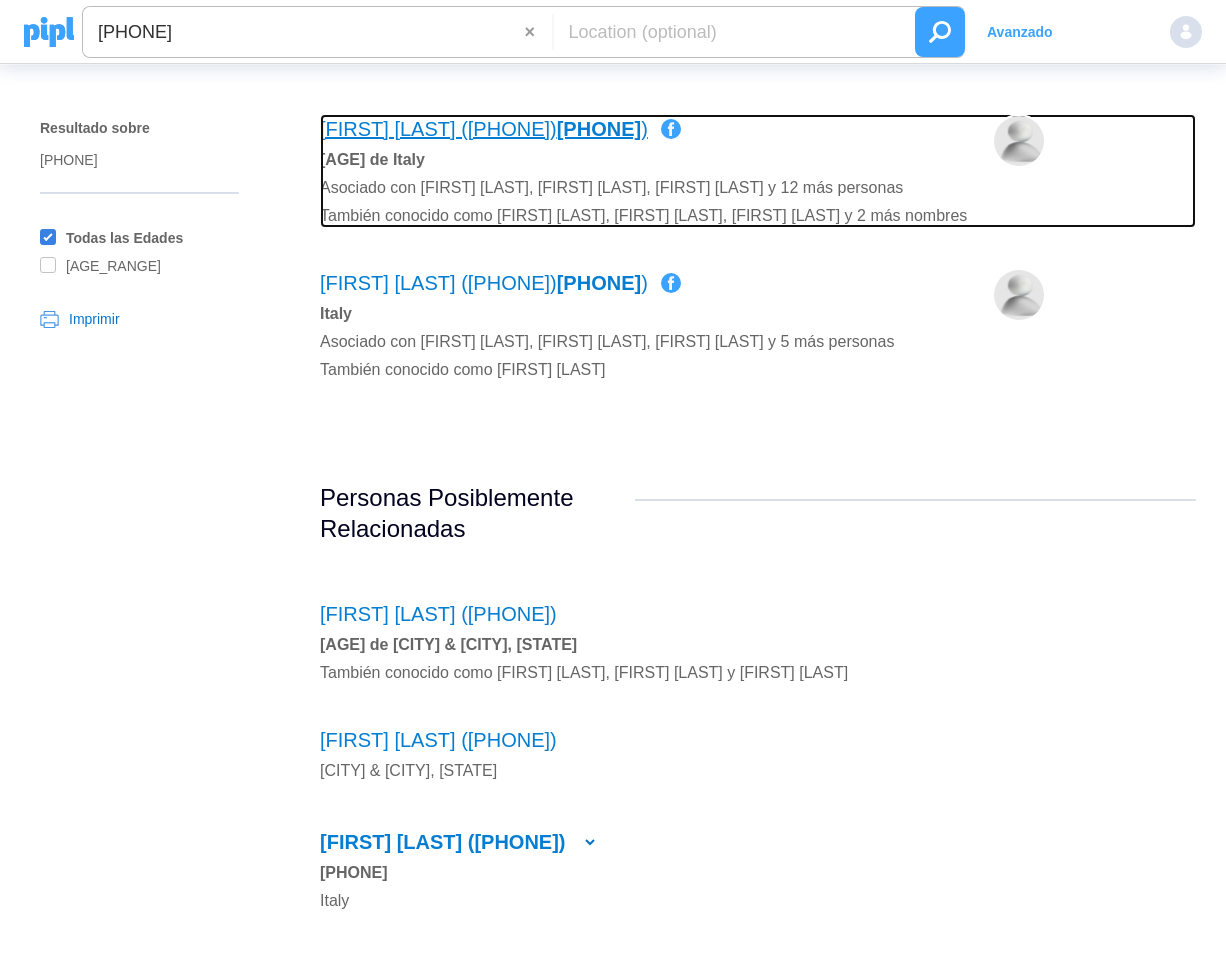 click on "Marco Graziani ( +39 320 269 3833 )" at bounding box center [484, 129] 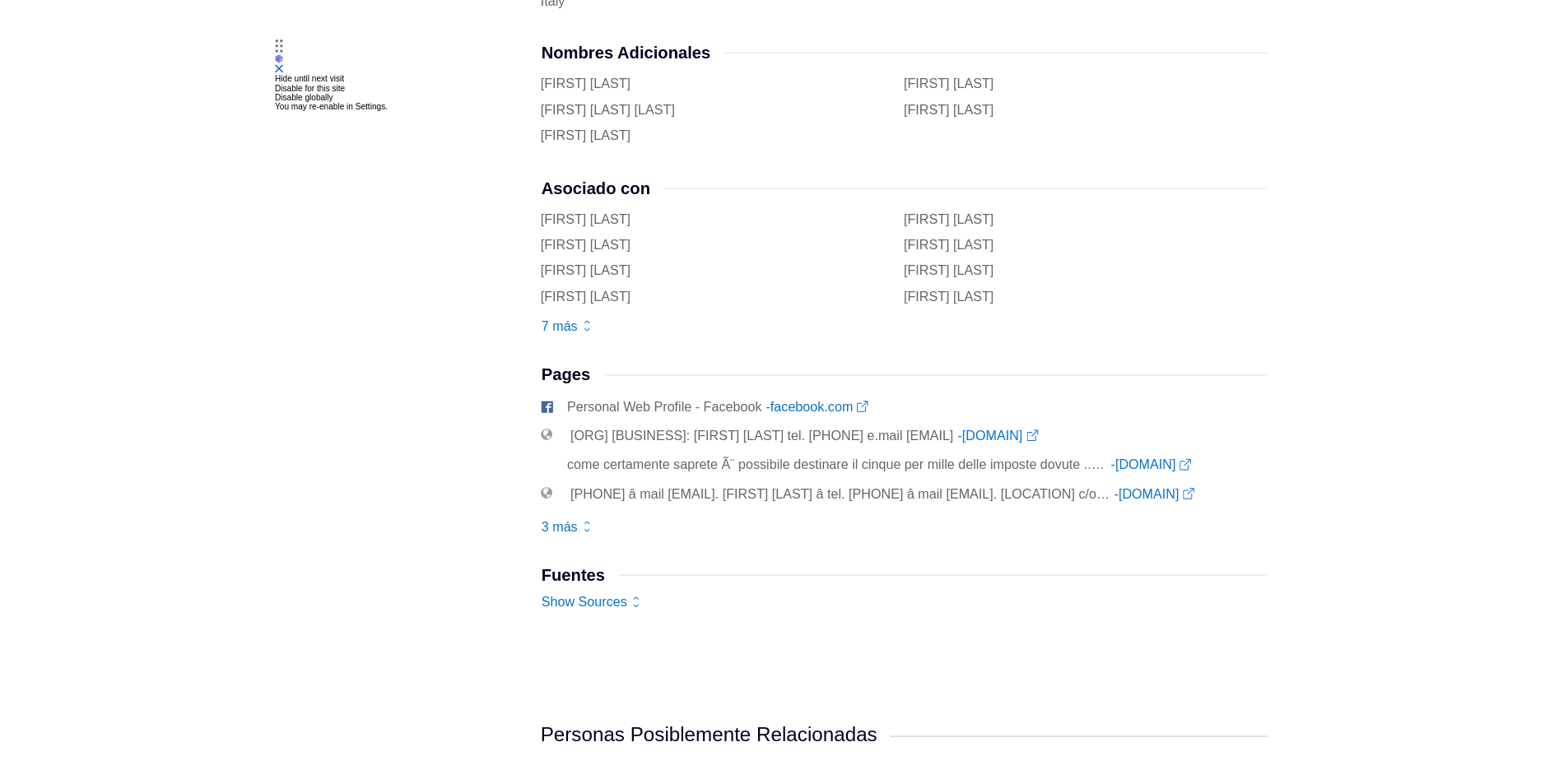 scroll, scrollTop: 740, scrollLeft: 0, axis: vertical 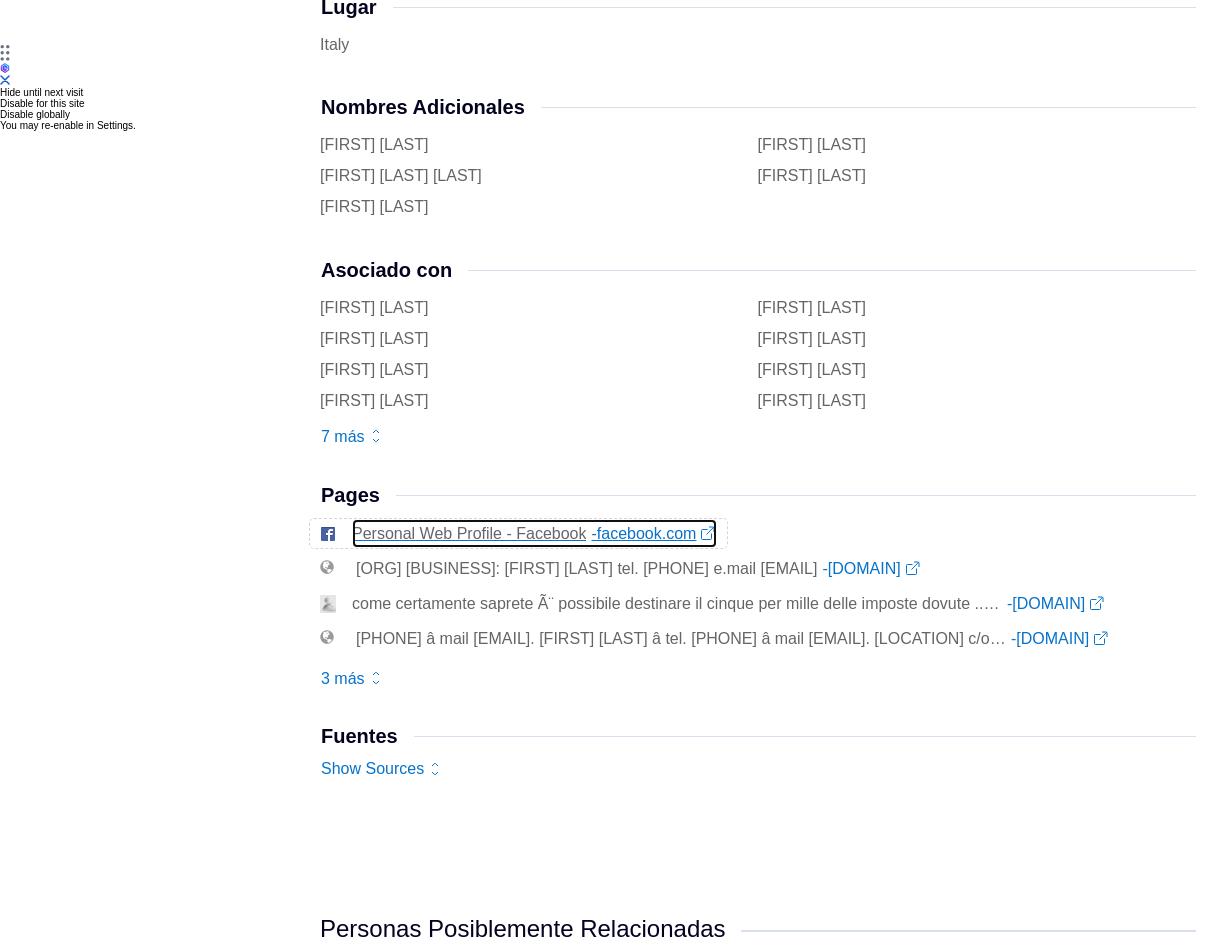 click on "Personal Web Profile - Facebook" at bounding box center [469, 533] 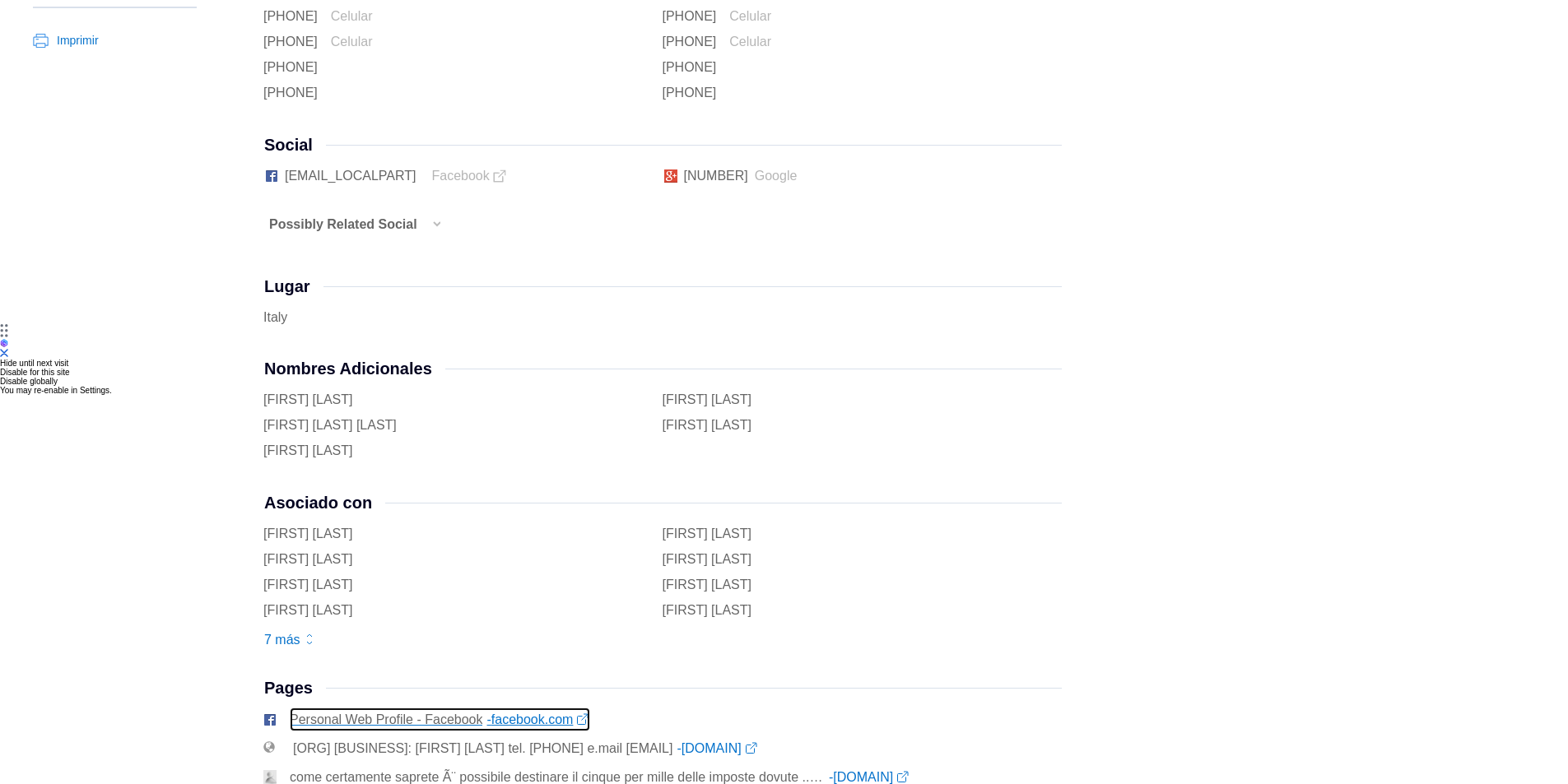 scroll, scrollTop: 0, scrollLeft: 0, axis: both 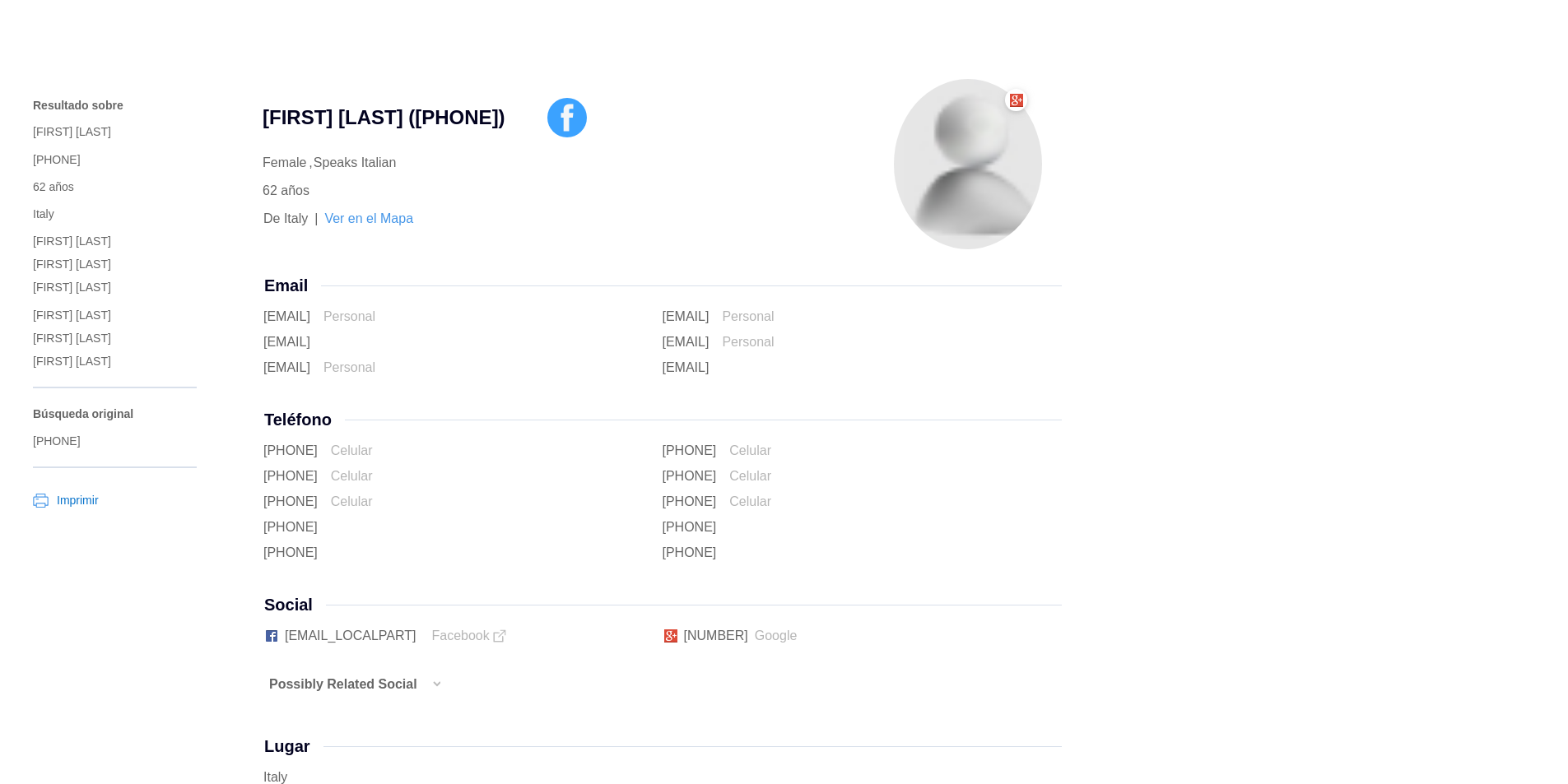 click on "Resultado sobre Marco Graziani +39 320 269 3833 62 años Italy Stefania Dell Orco Elisa Magliocca Giancarlo Gatta Mario Graziani Teresa Graziani Maria Paginauno Búsqueda original +39 320 269 3833 Imprimir" at bounding box center [132, 2344] 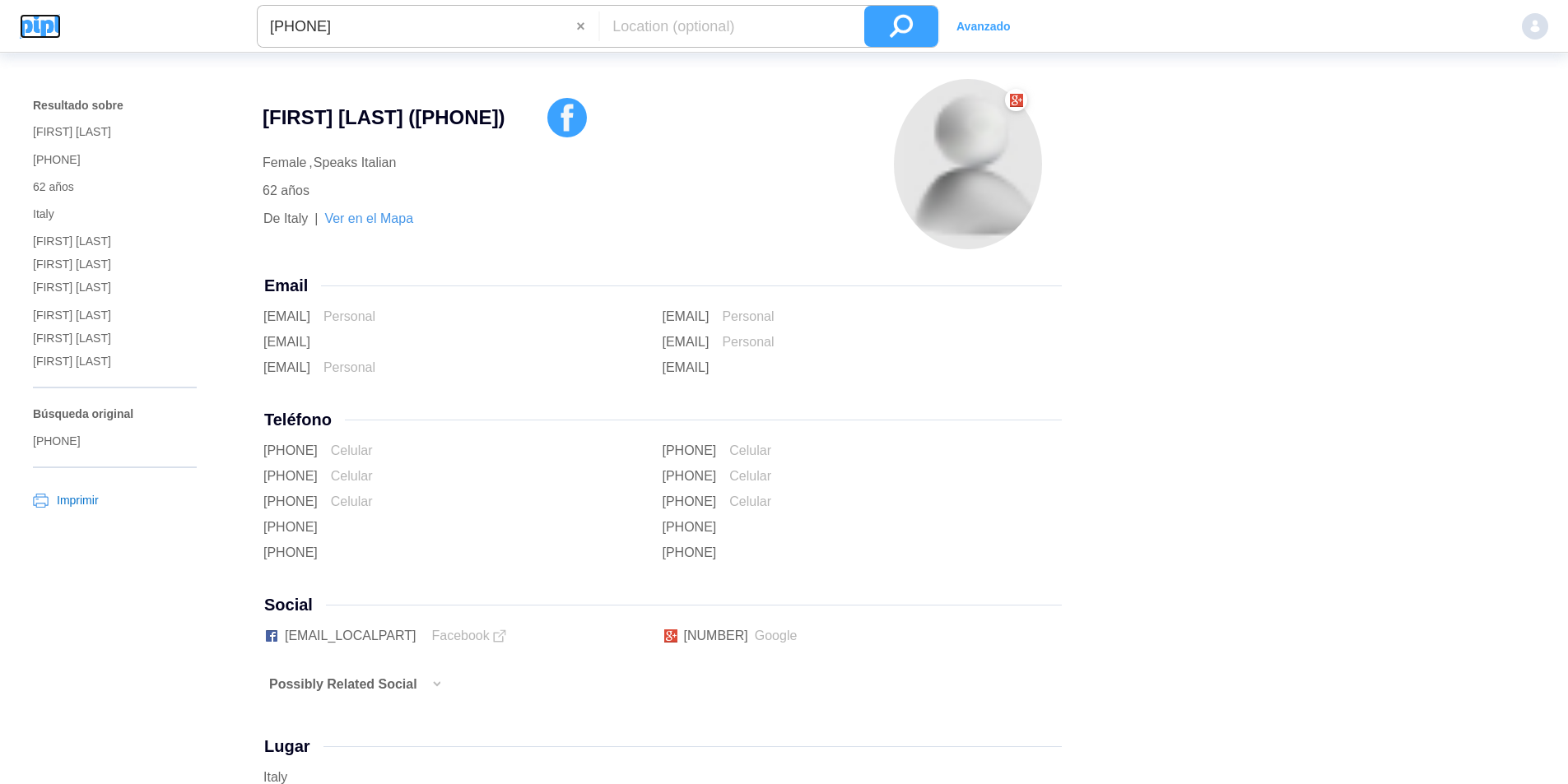 click at bounding box center [40, 26] 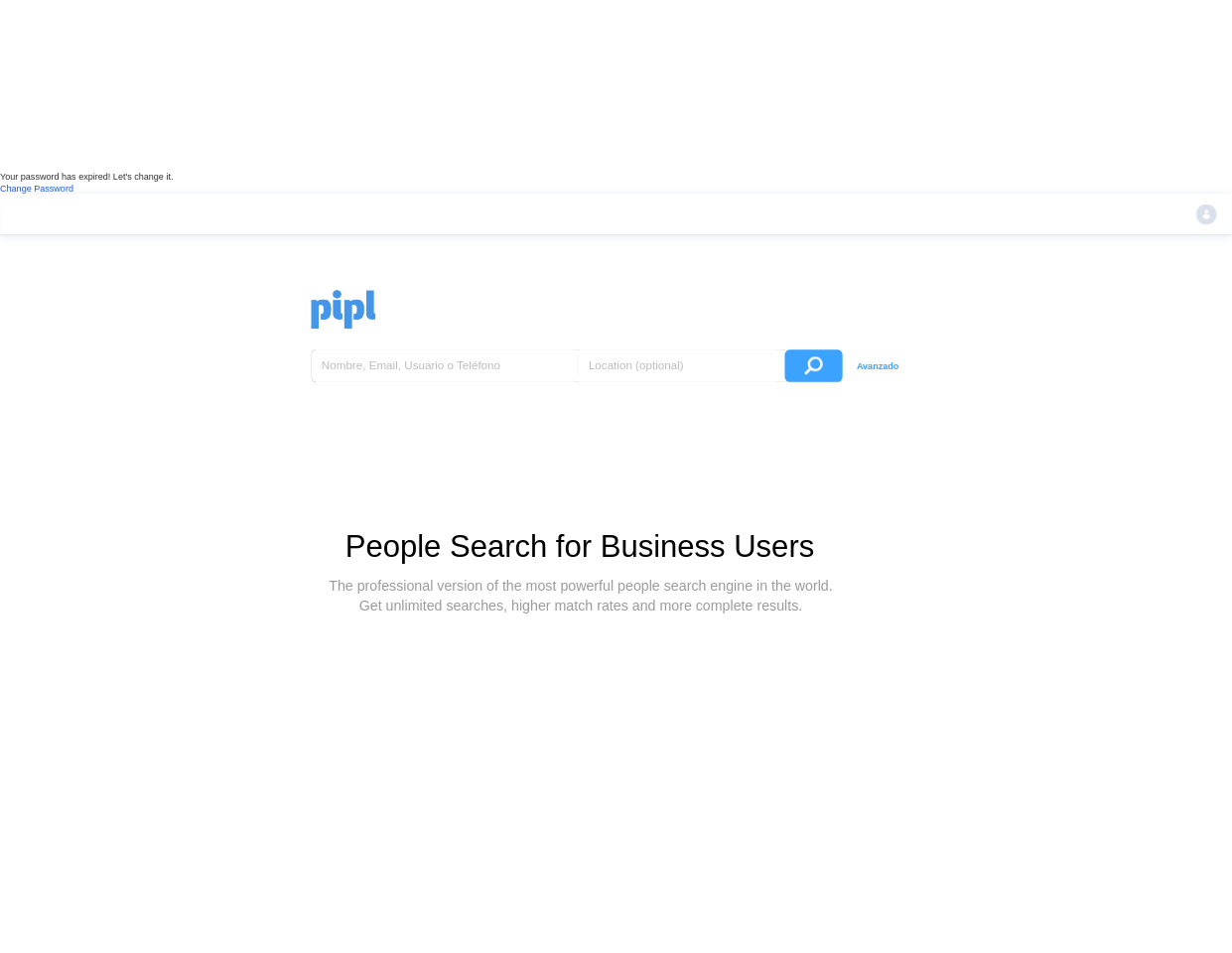 scroll, scrollTop: 0, scrollLeft: 0, axis: both 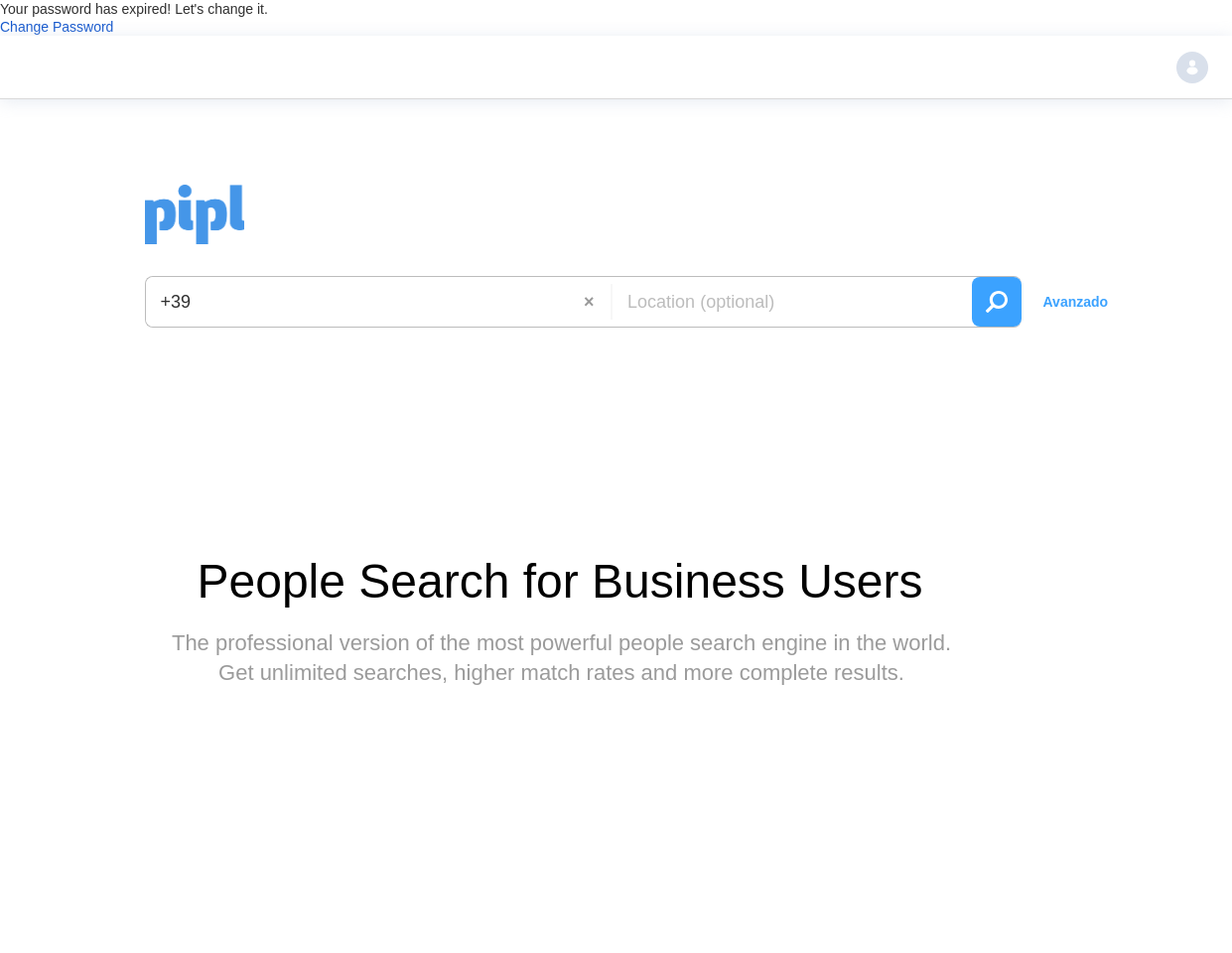 paste on "[PHONE]" 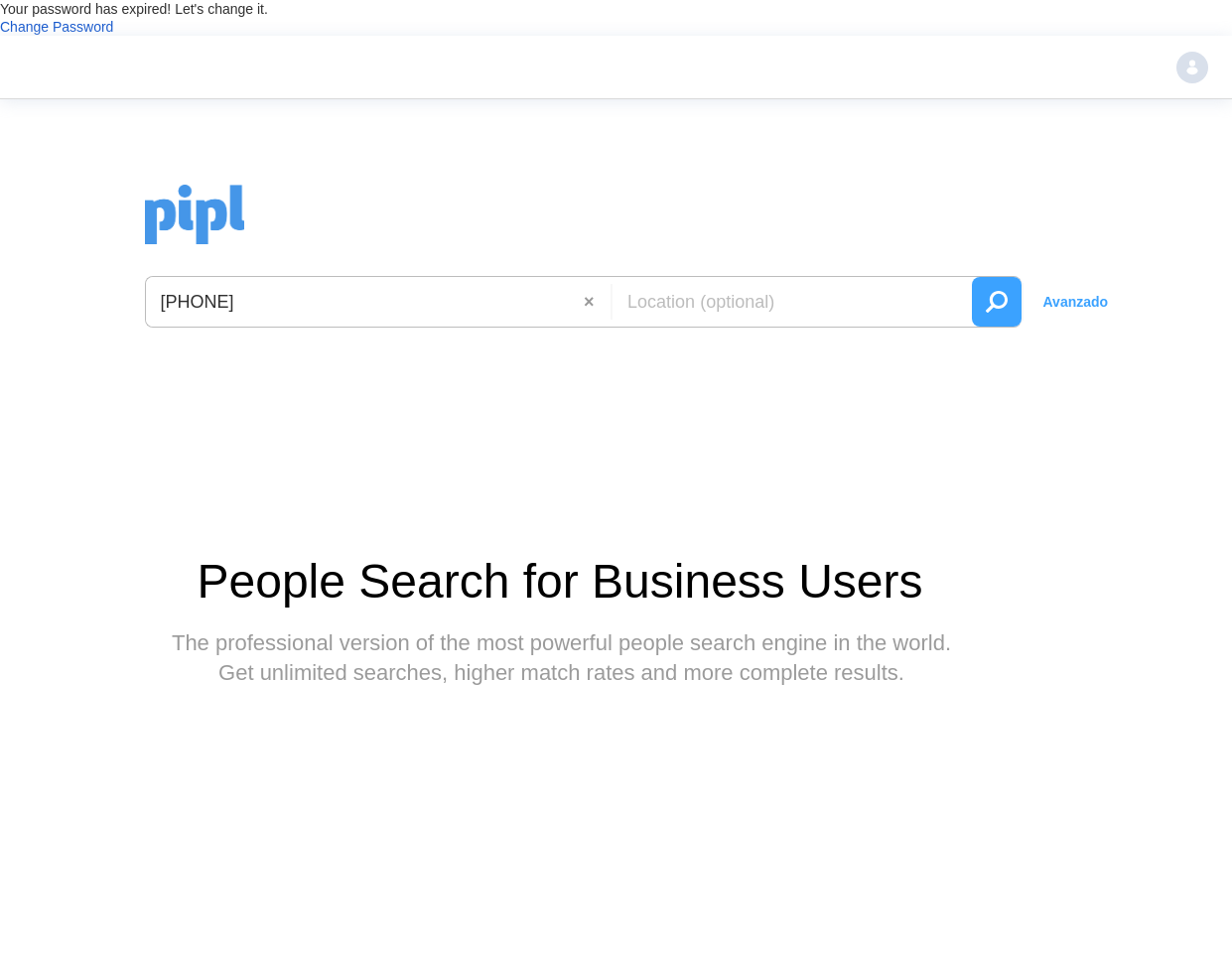 click at bounding box center [997, 302] 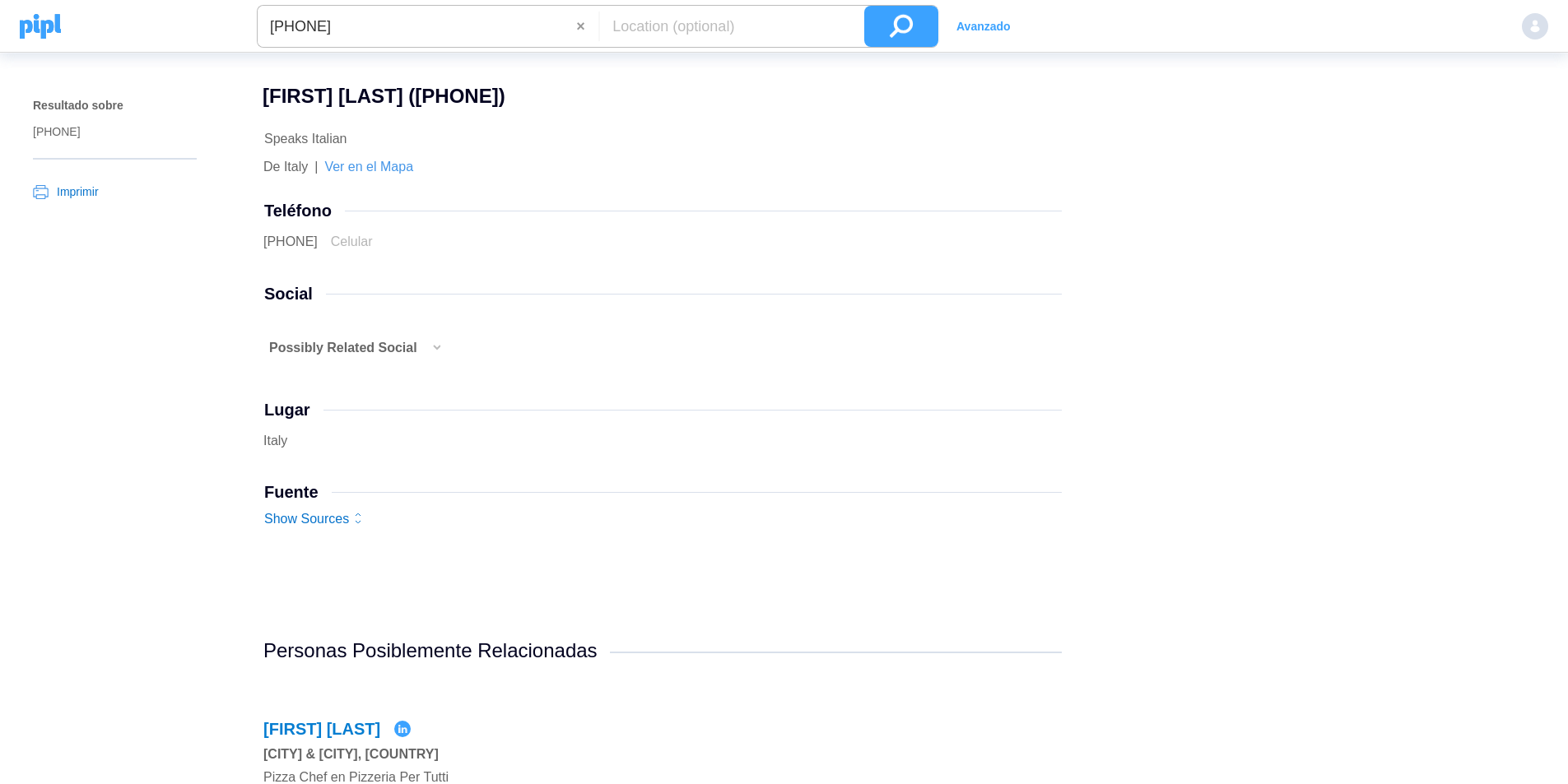 click on "[PHONE]" at bounding box center (416, 26) 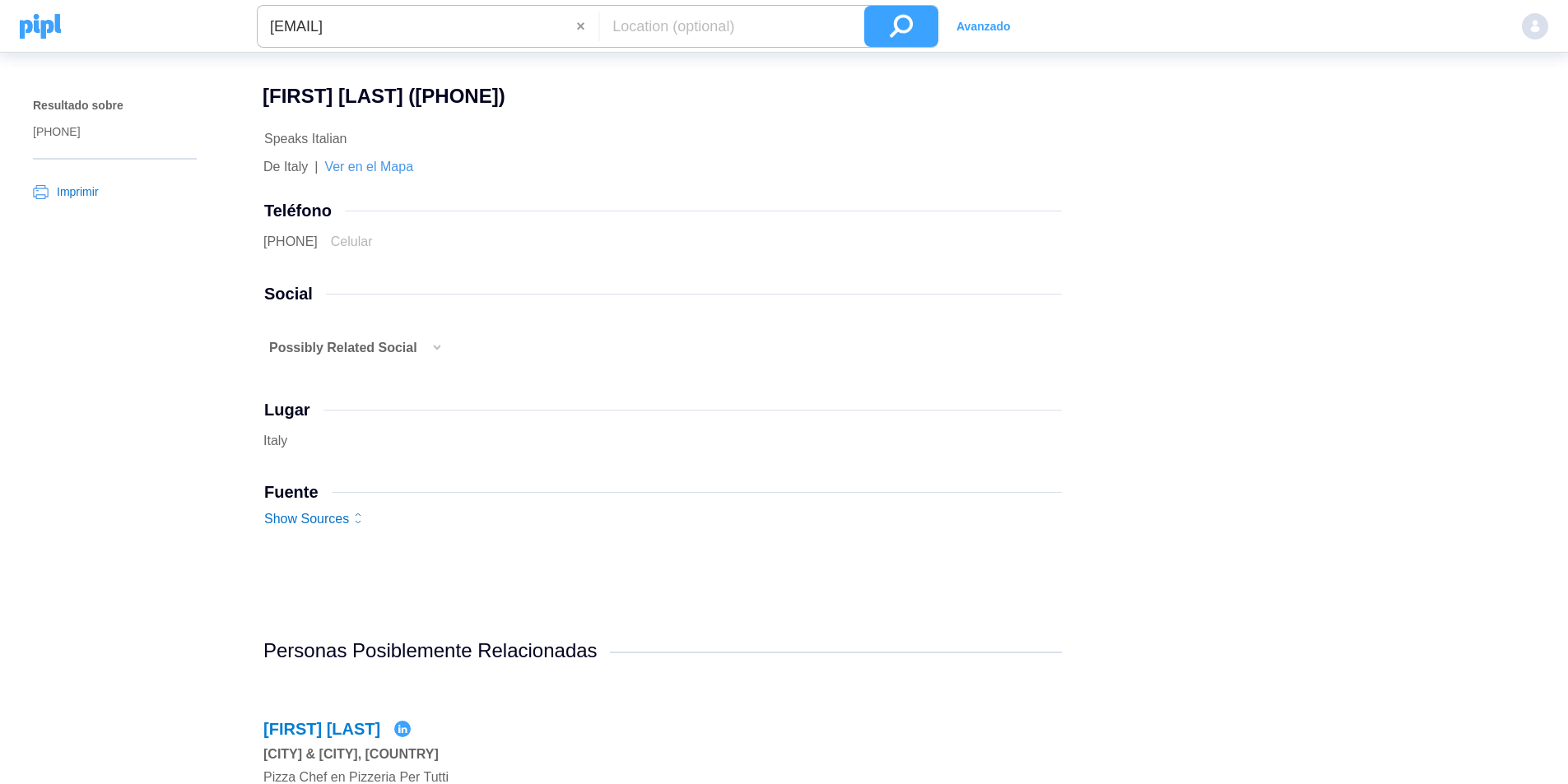 type on "[EMAIL]" 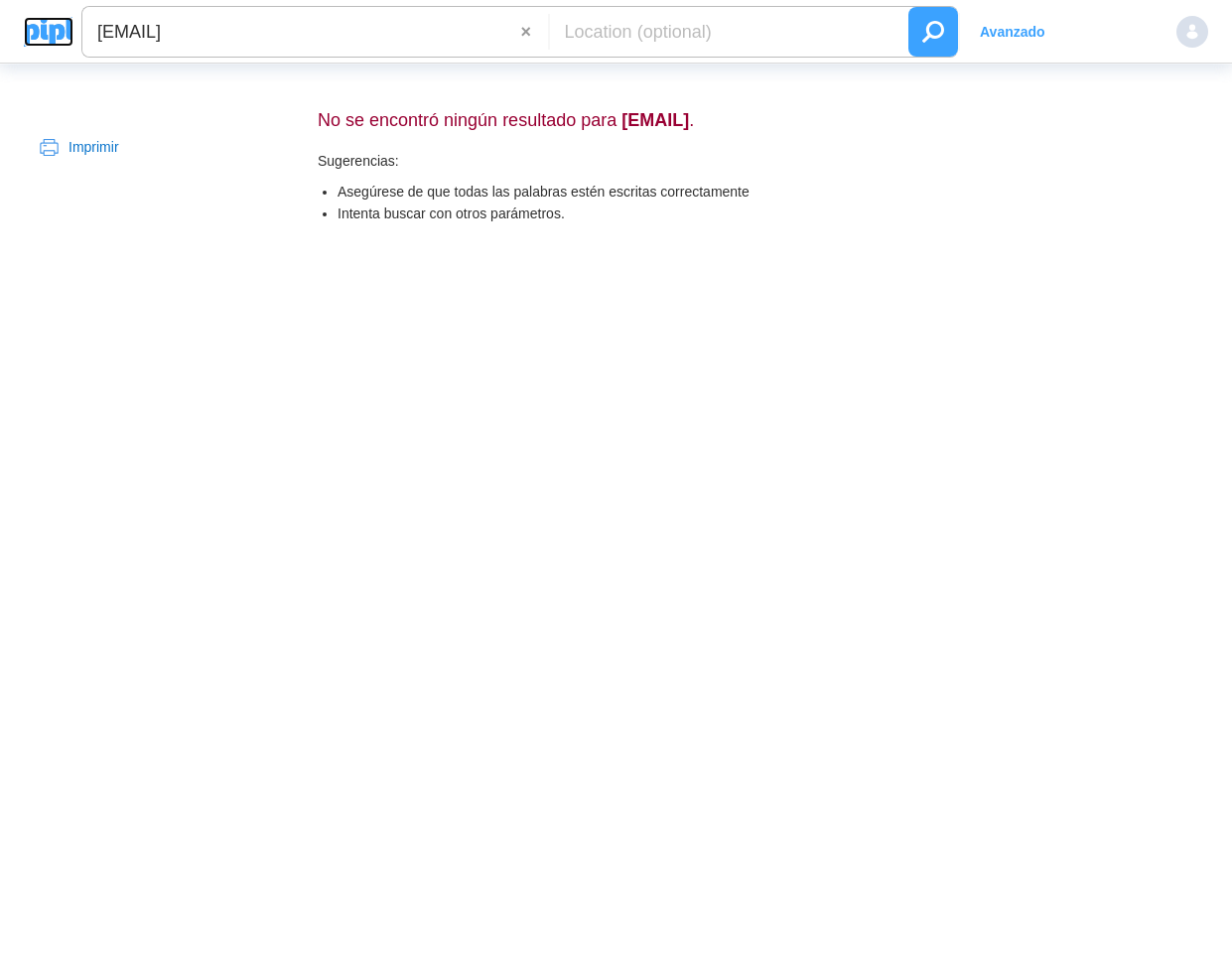 drag, startPoint x: 58, startPoint y: 31, endPoint x: 663, endPoint y: 0, distance: 605.7937 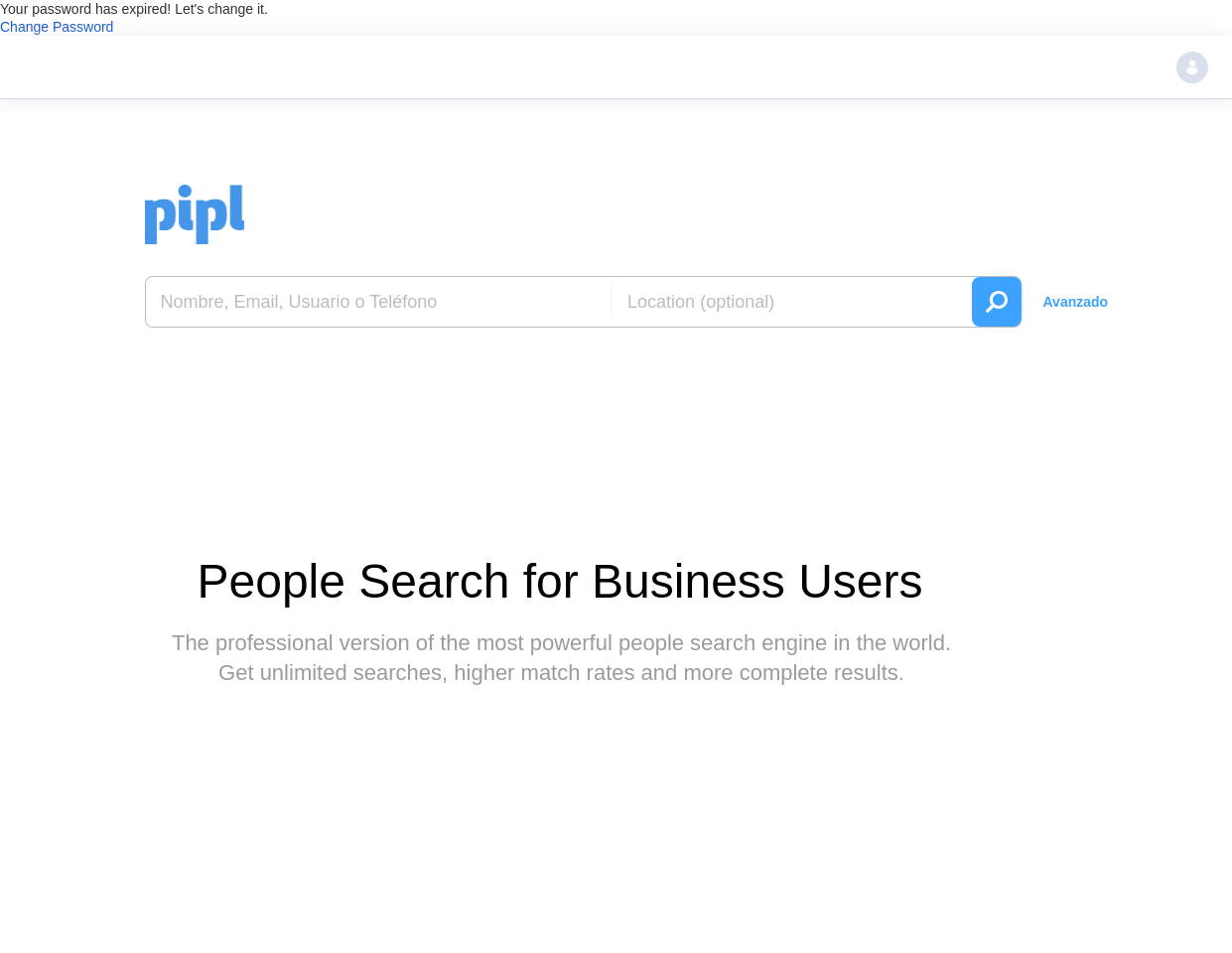 scroll, scrollTop: 0, scrollLeft: 0, axis: both 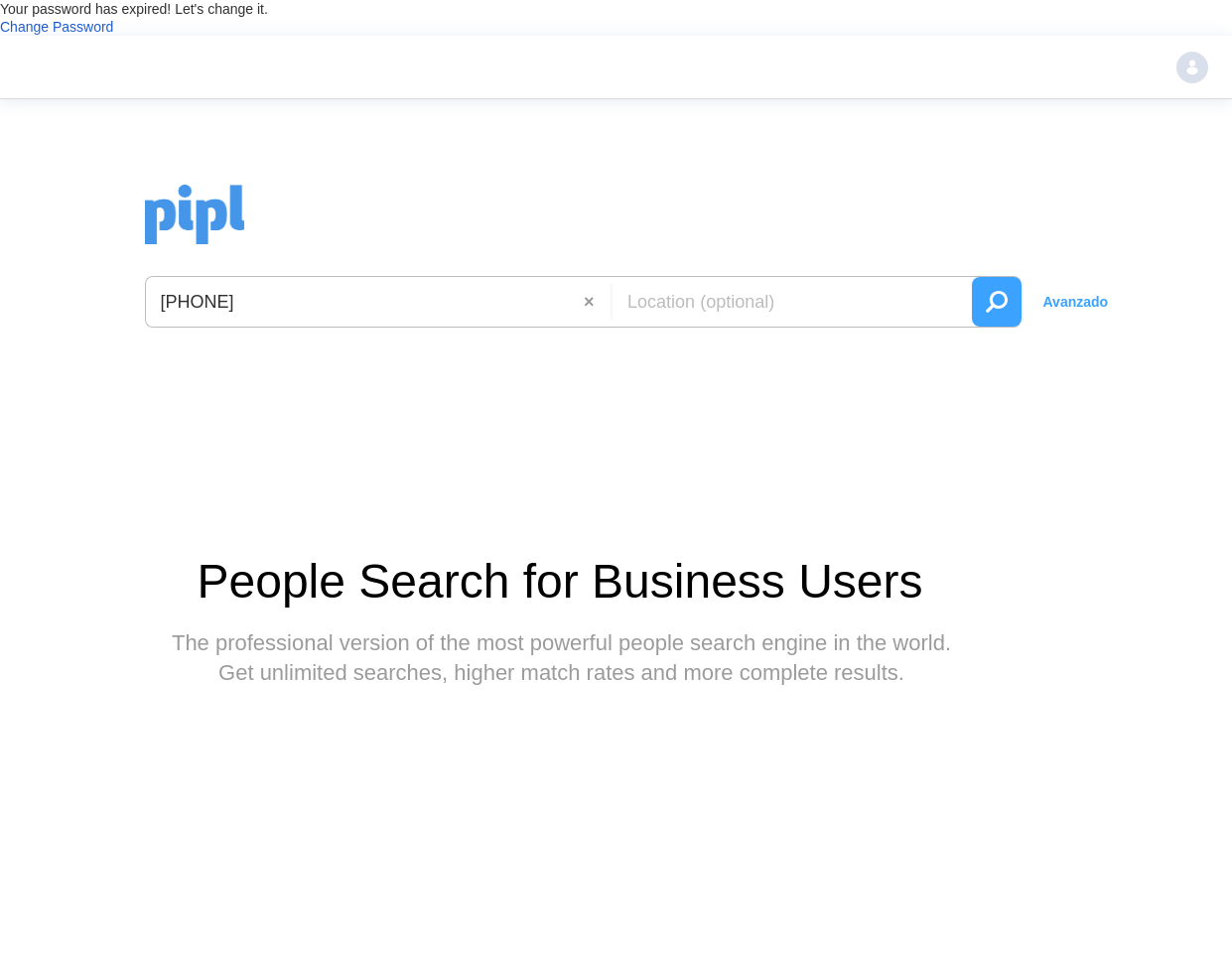 paste on "632217574" 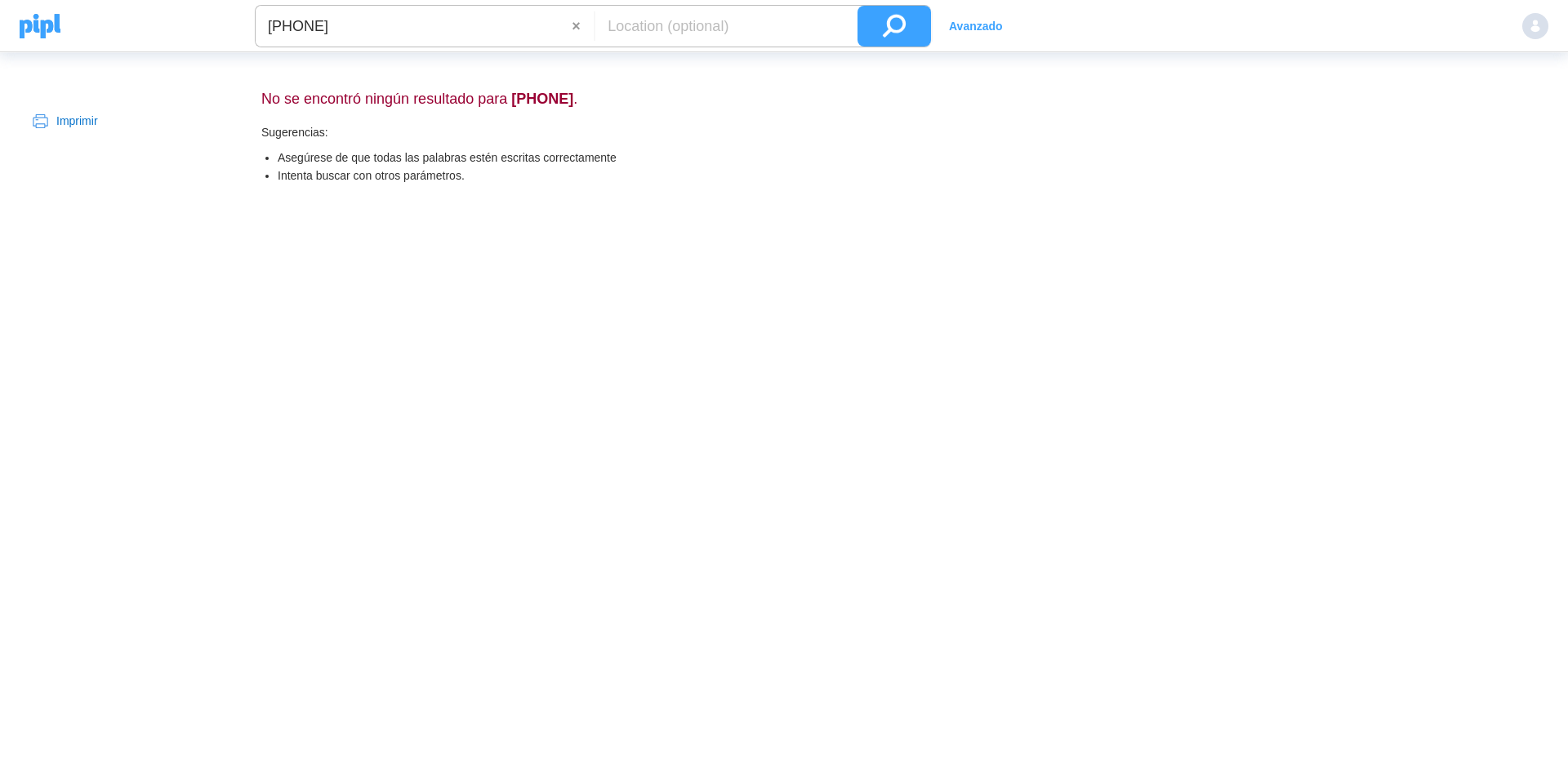 click on "+32632217574" at bounding box center [413, 26] 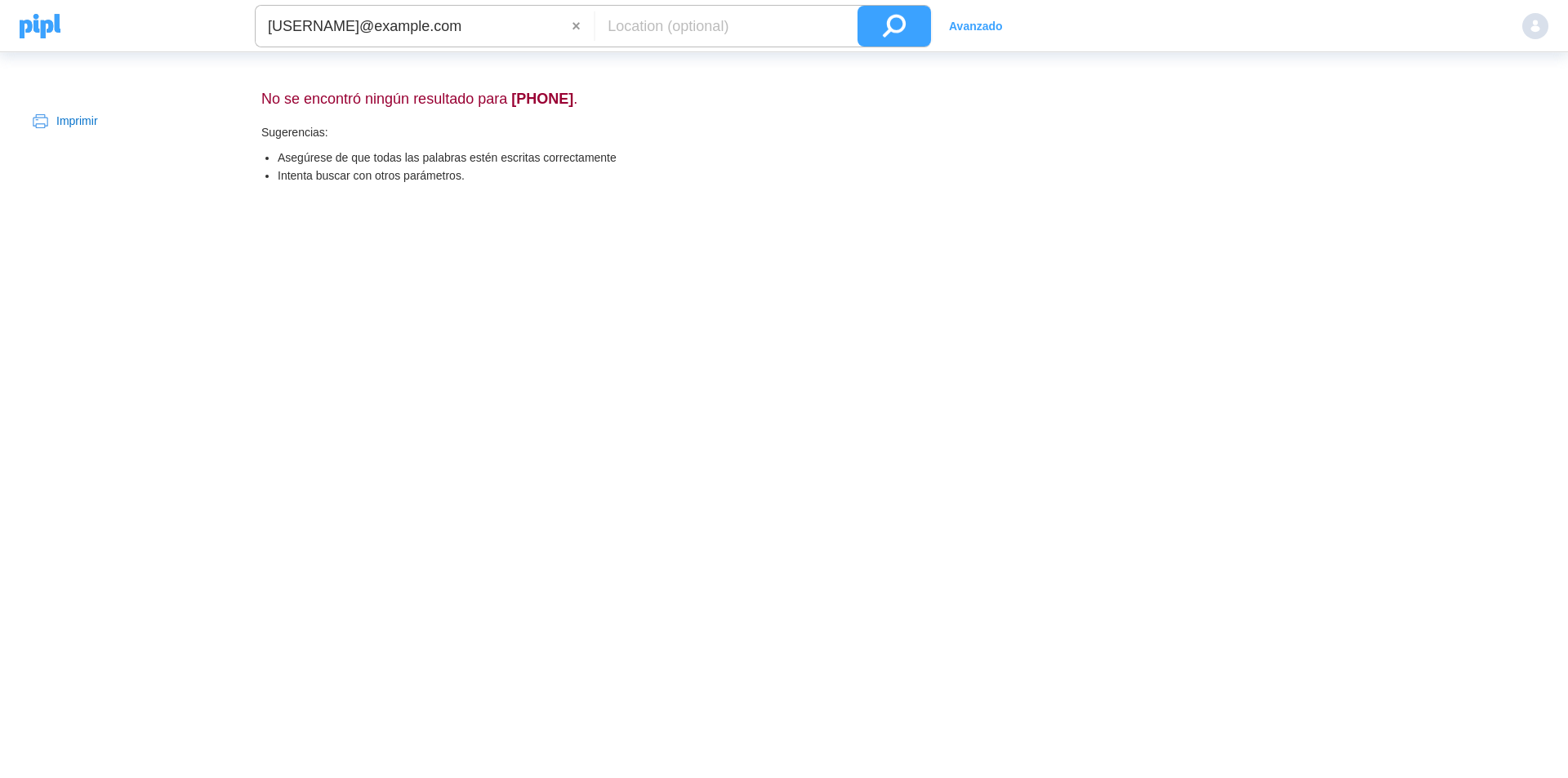 type on "mbakhayokho9@gmail.com" 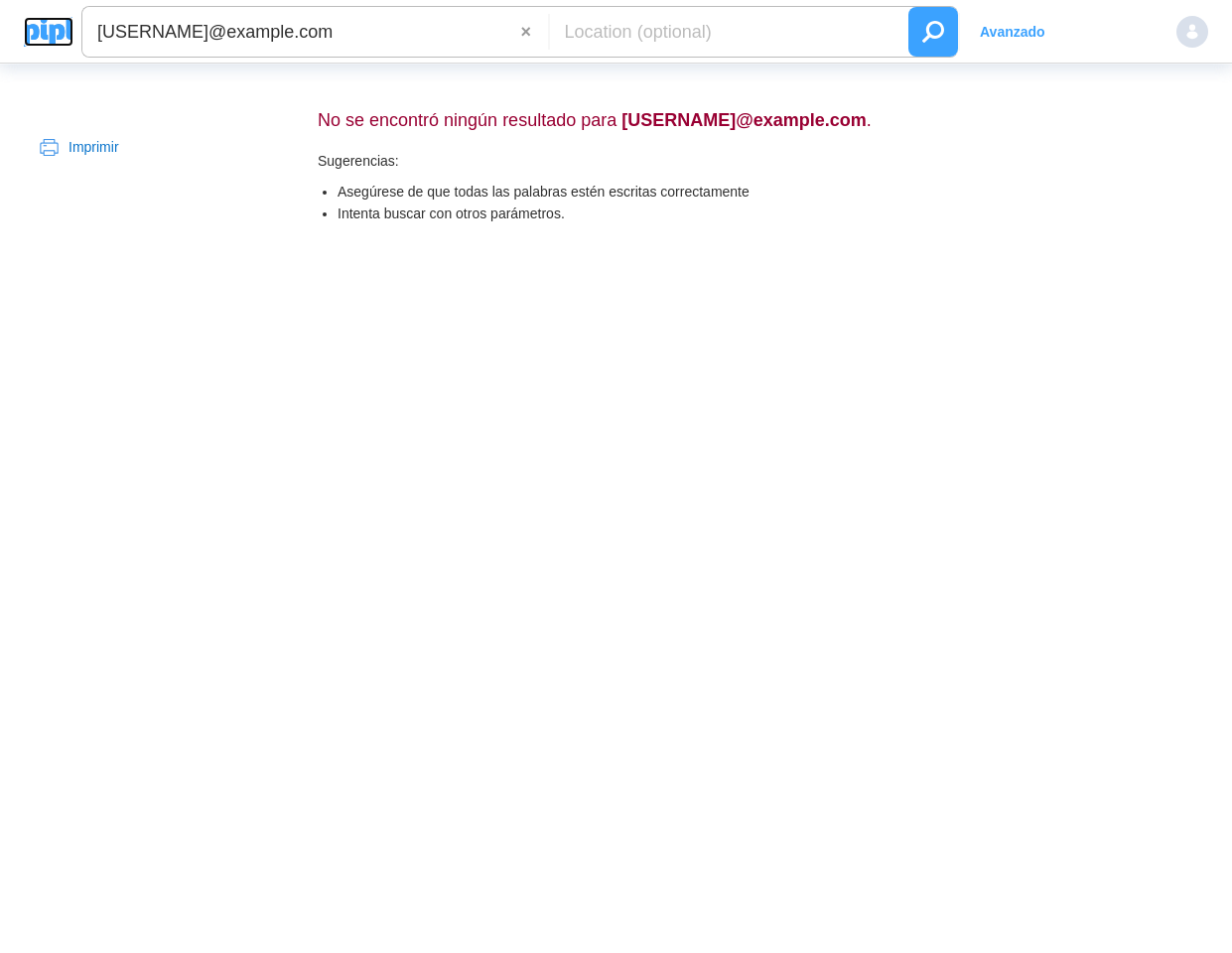 click at bounding box center [49, 32] 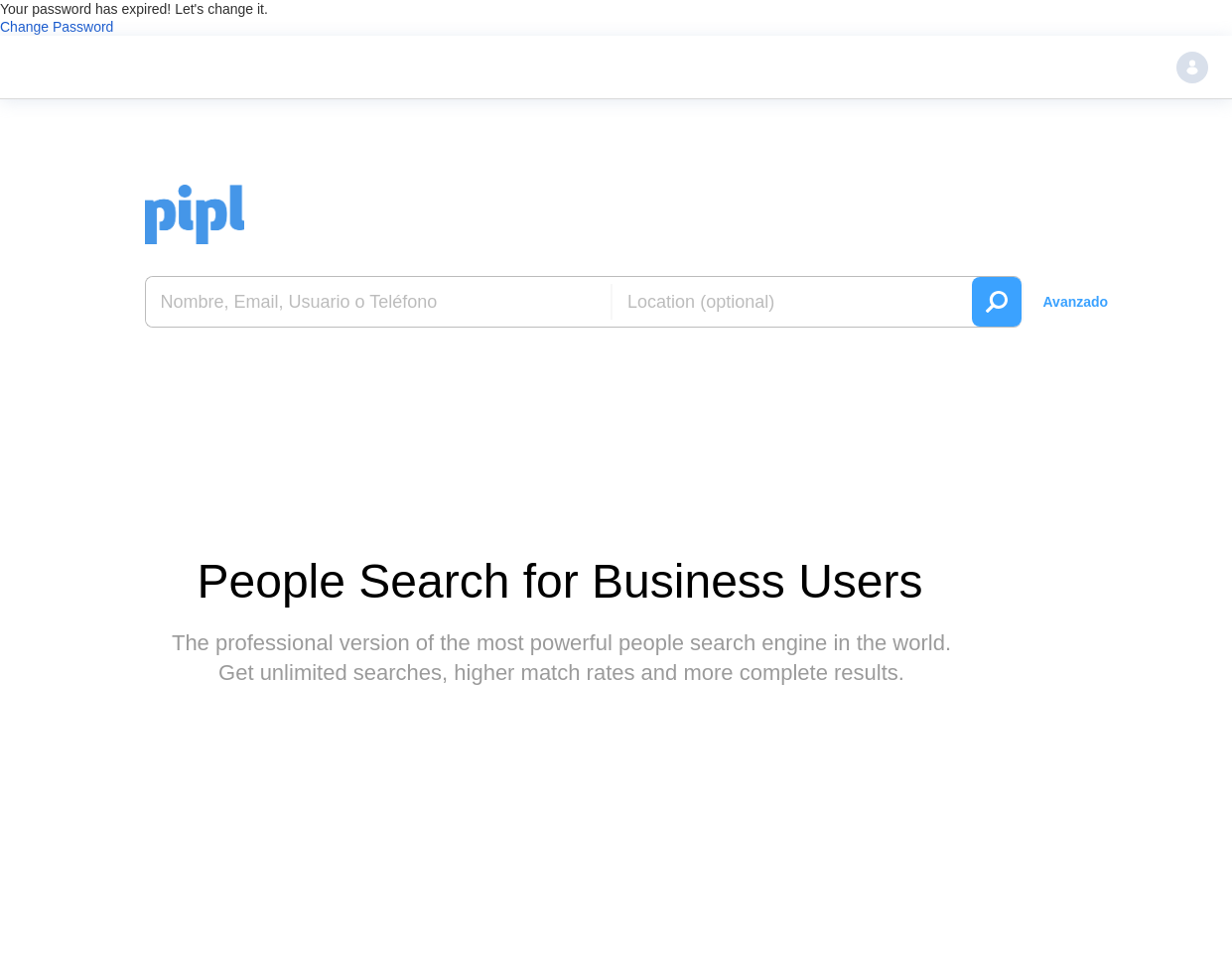 scroll, scrollTop: 0, scrollLeft: 0, axis: both 